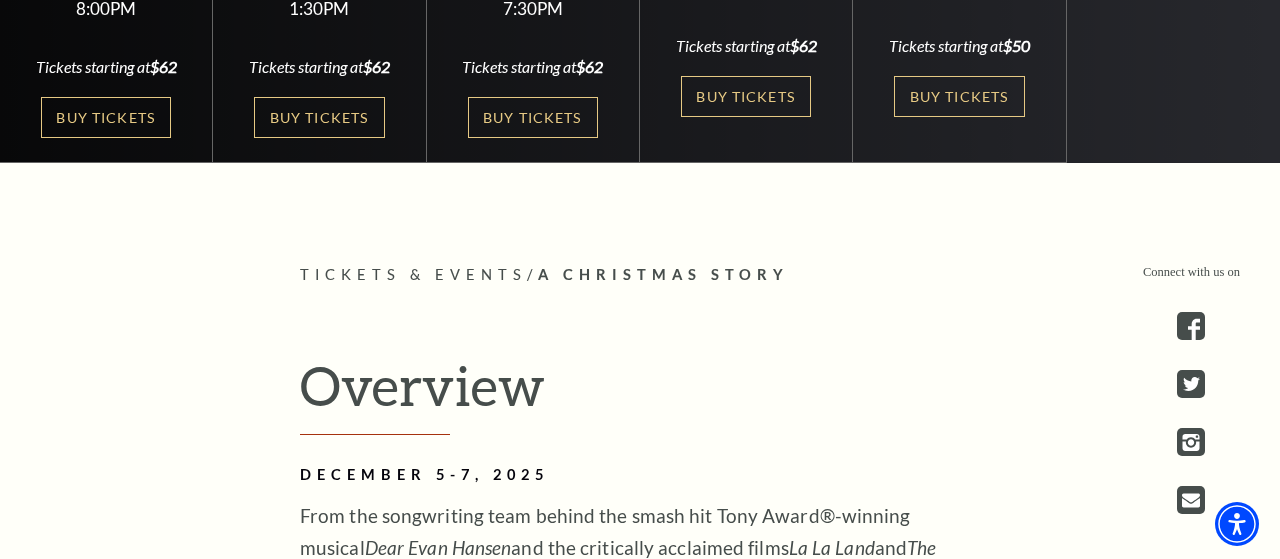 scroll, scrollTop: 0, scrollLeft: 0, axis: both 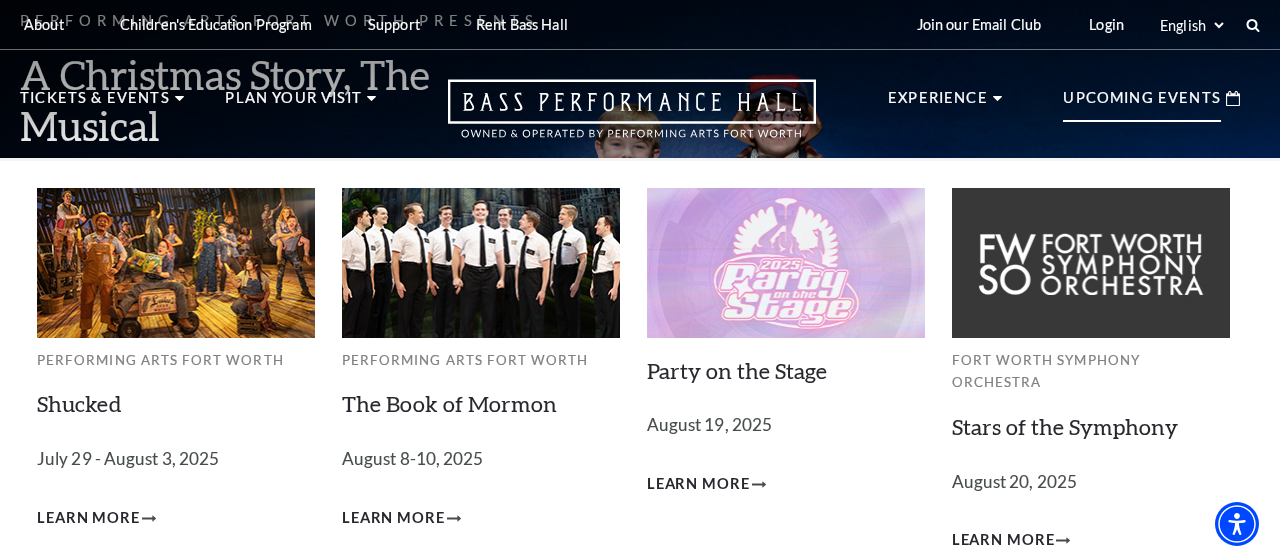 click on "Upcoming Events" at bounding box center (1142, 104) 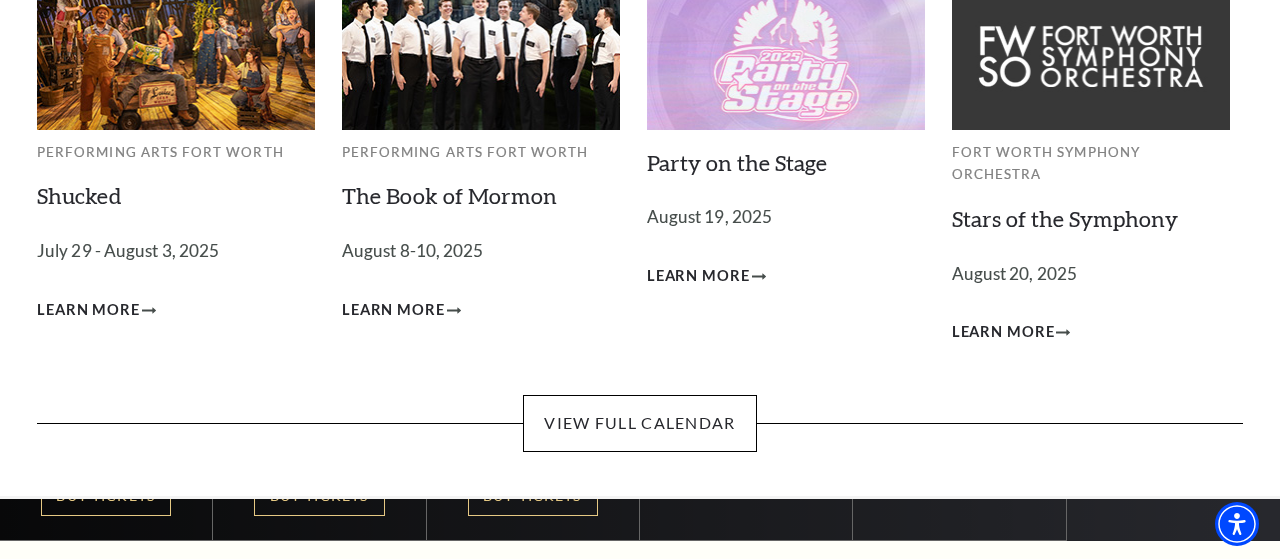 scroll, scrollTop: 0, scrollLeft: 0, axis: both 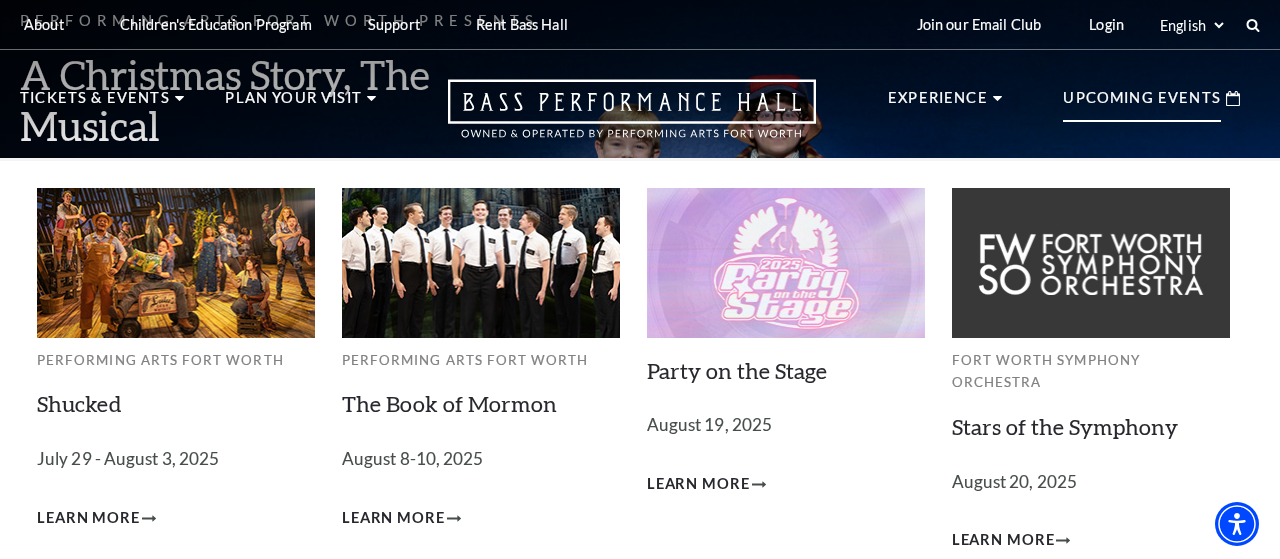 click on "Upcoming Events" at bounding box center (1142, 104) 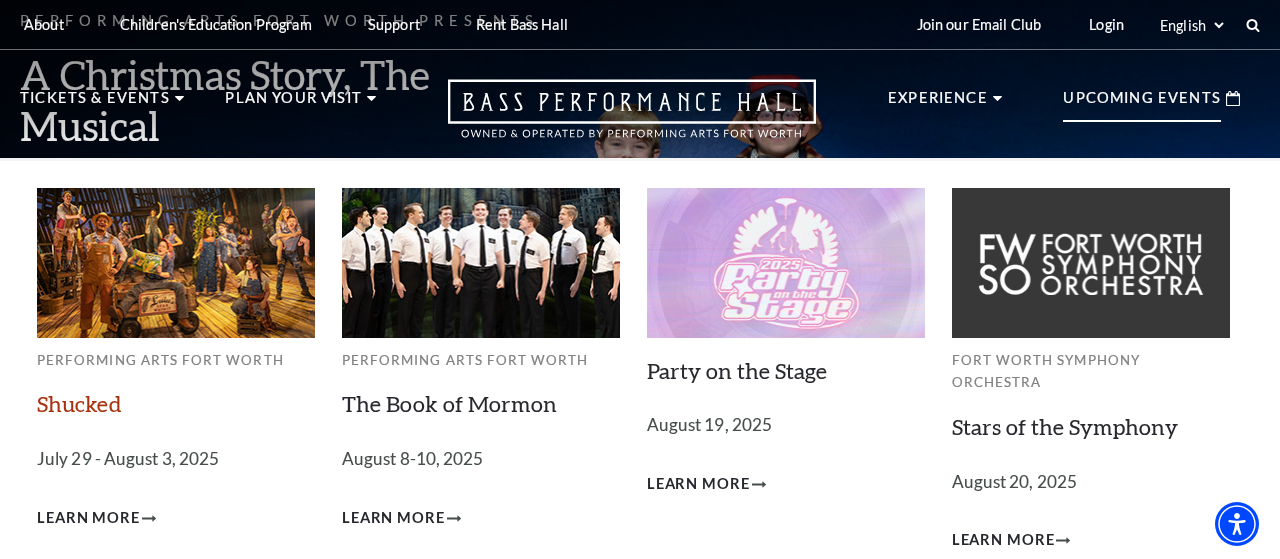 click on "Shucked" at bounding box center [79, 403] 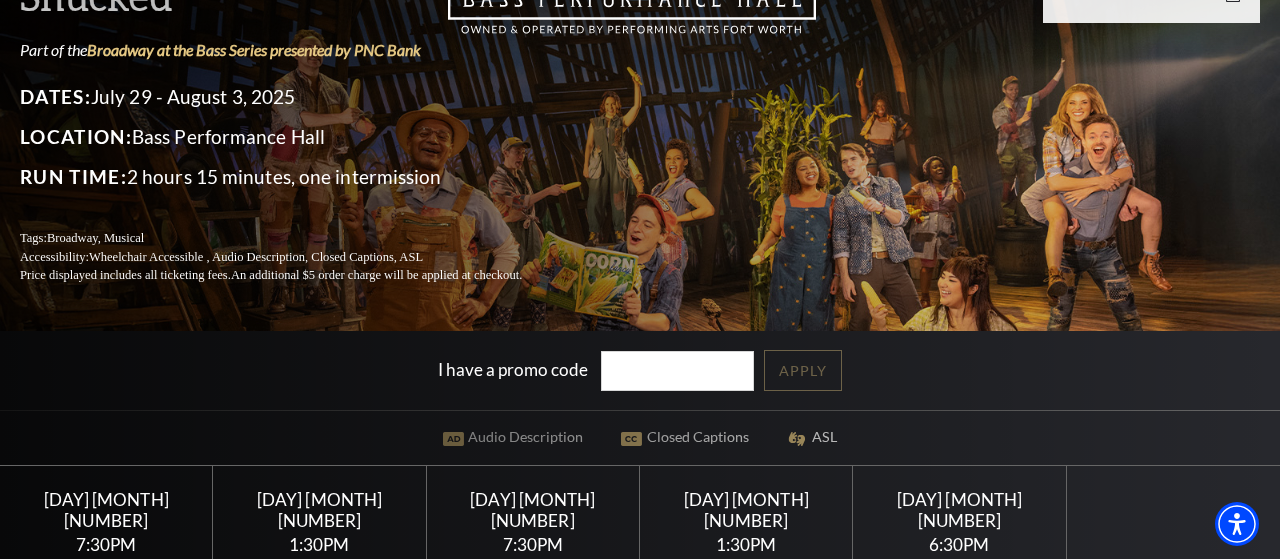 scroll, scrollTop: 208, scrollLeft: 0, axis: vertical 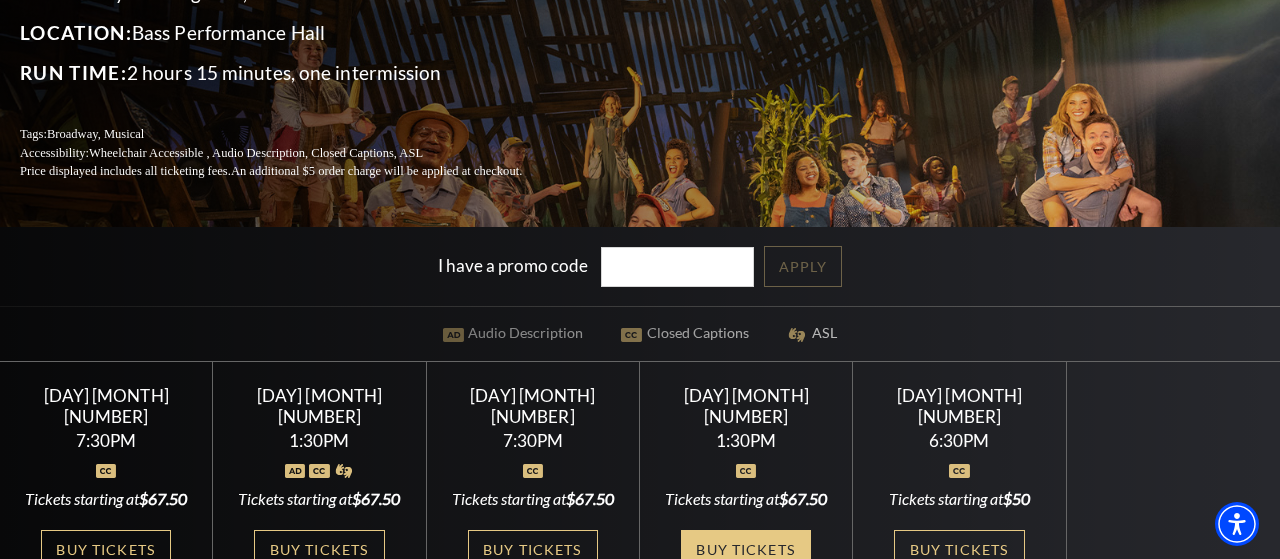 click on "Buy Tickets" at bounding box center (746, 550) 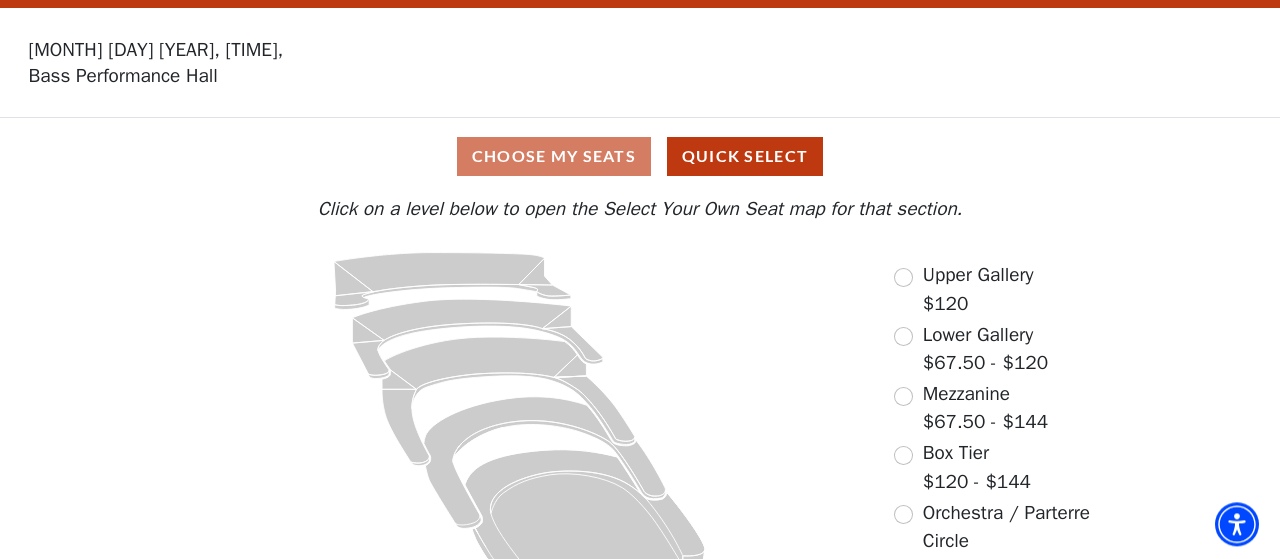 scroll, scrollTop: 100, scrollLeft: 0, axis: vertical 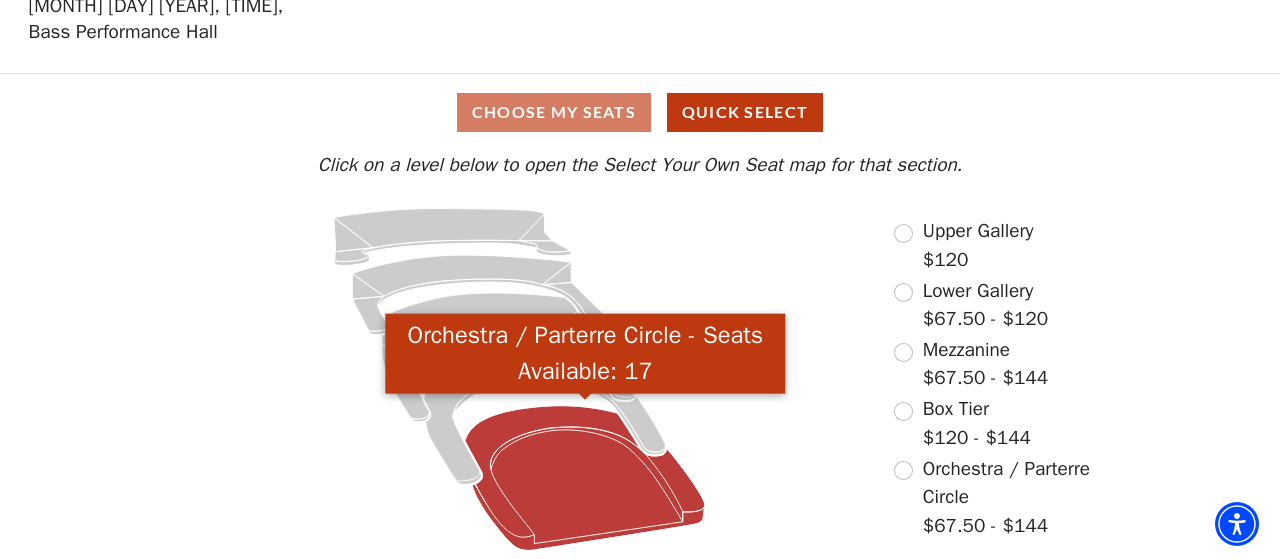 click 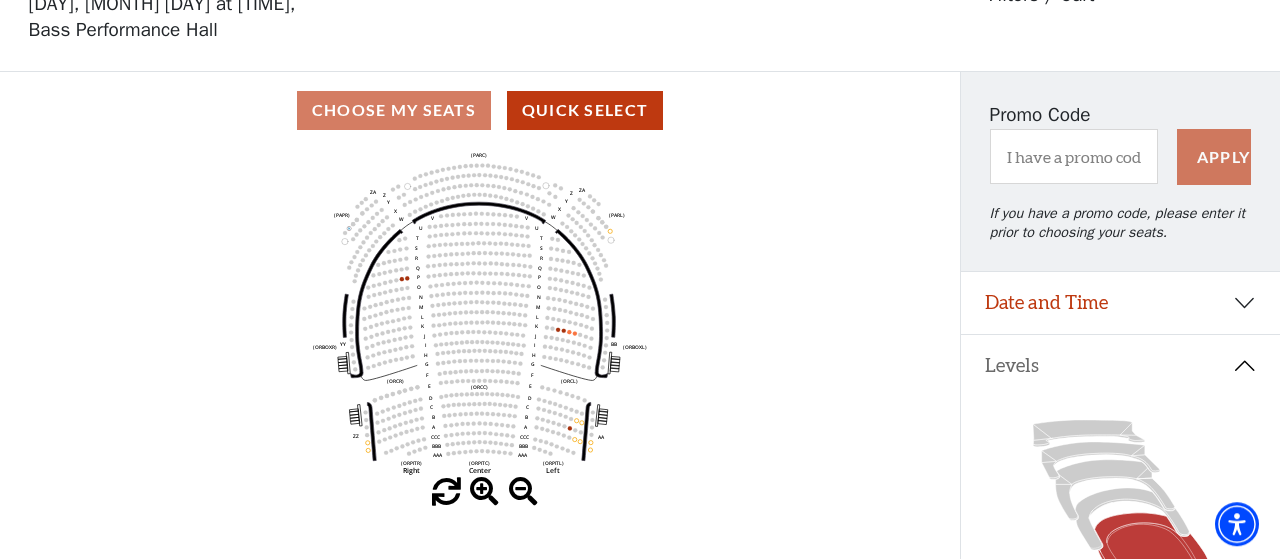 scroll, scrollTop: 208, scrollLeft: 0, axis: vertical 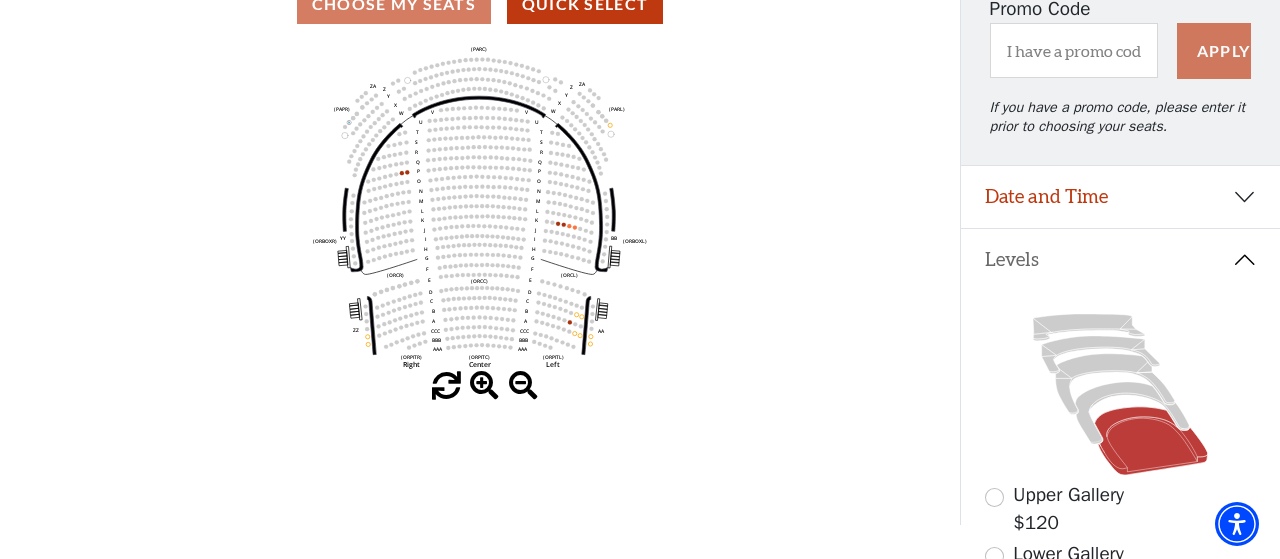click at bounding box center [484, 386] 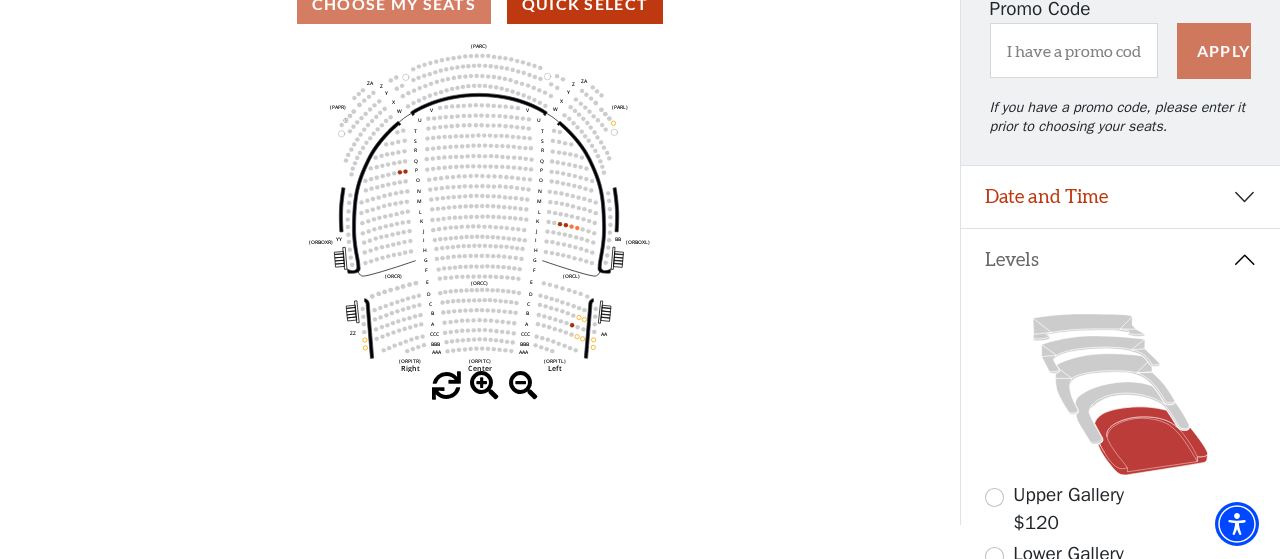 click at bounding box center [484, 386] 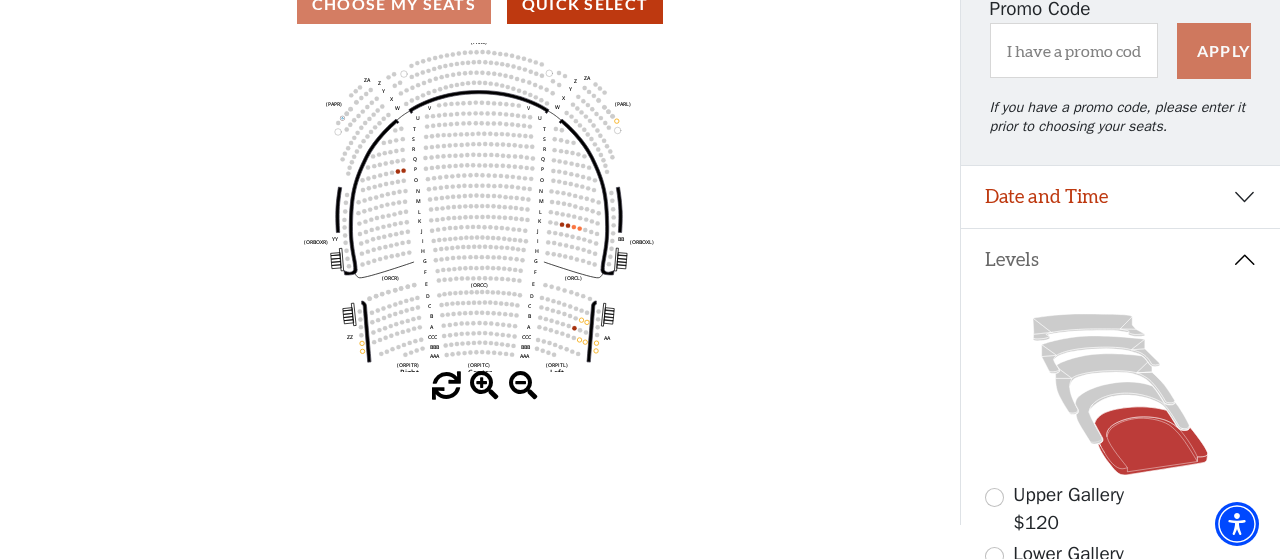 click at bounding box center (484, 386) 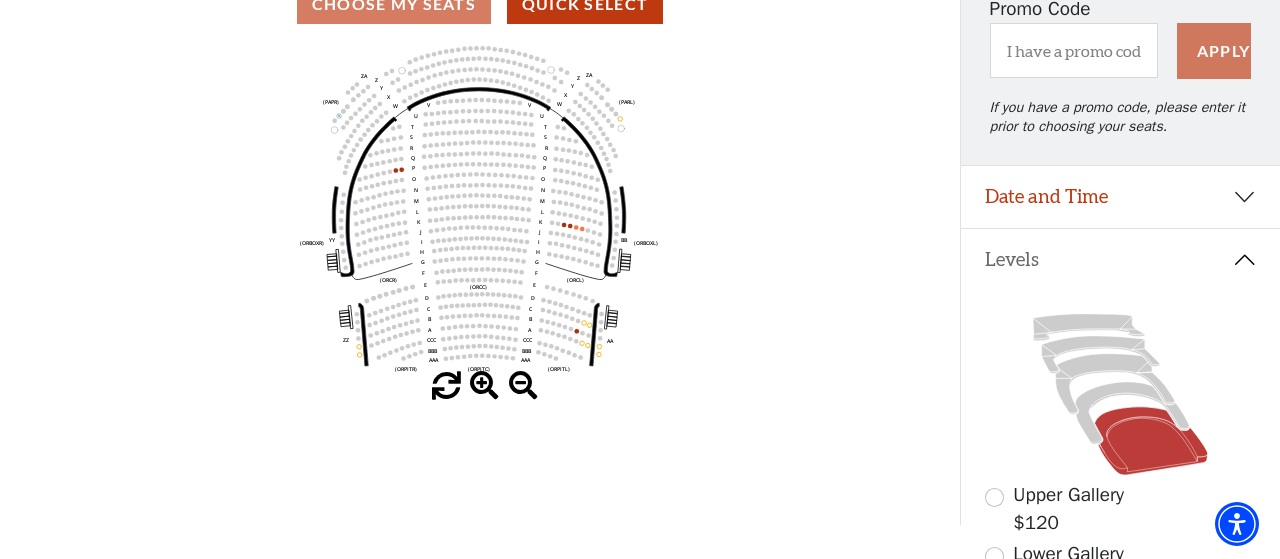 click at bounding box center (484, 386) 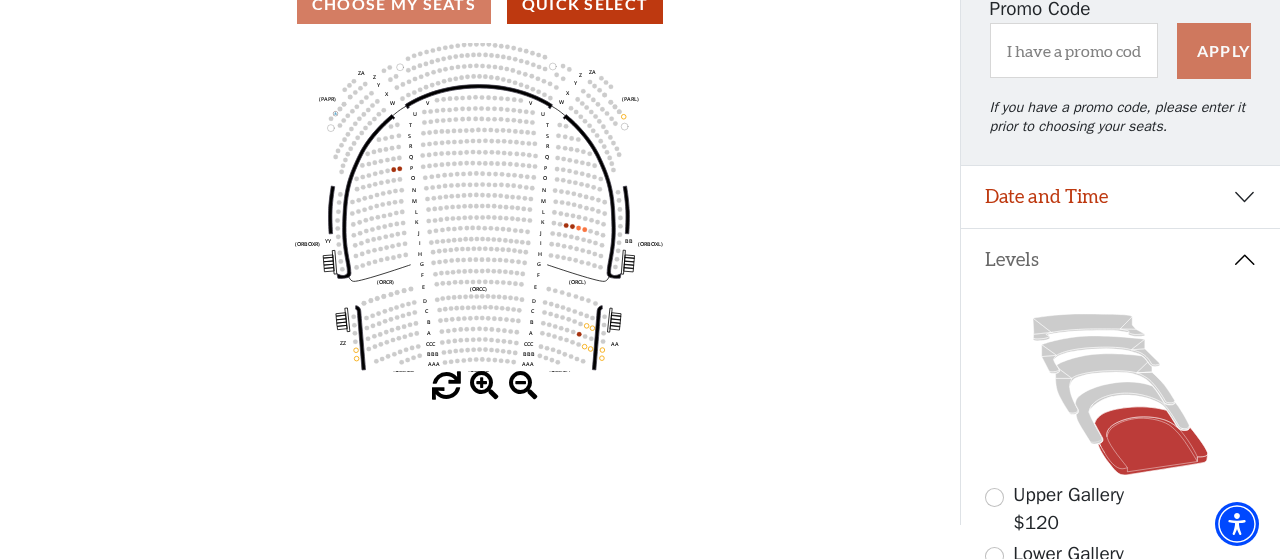 click at bounding box center (484, 386) 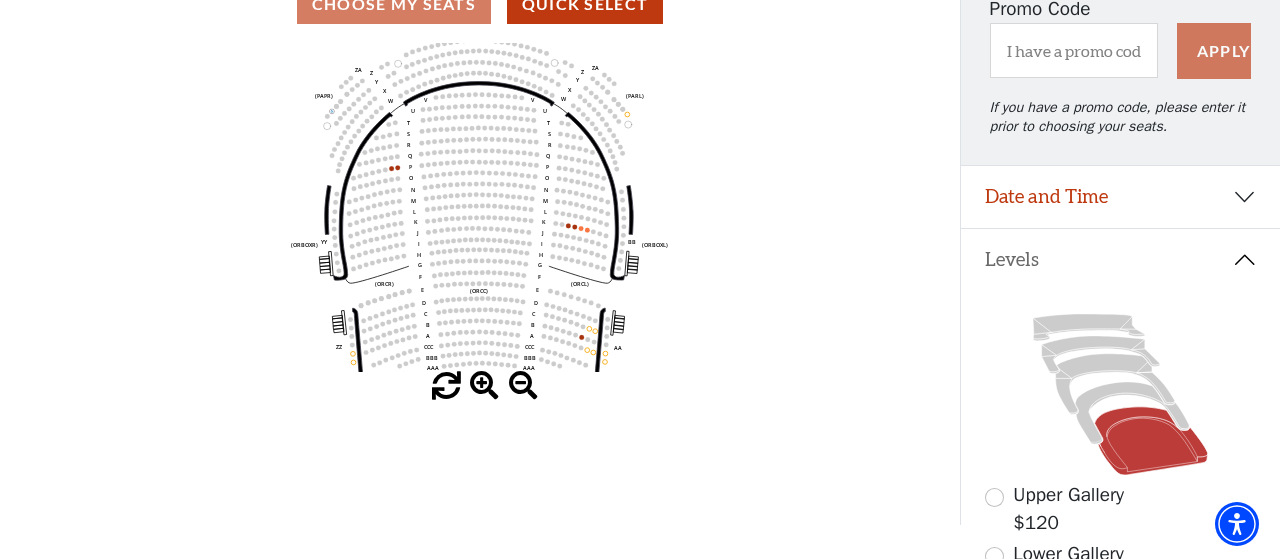 click at bounding box center [484, 386] 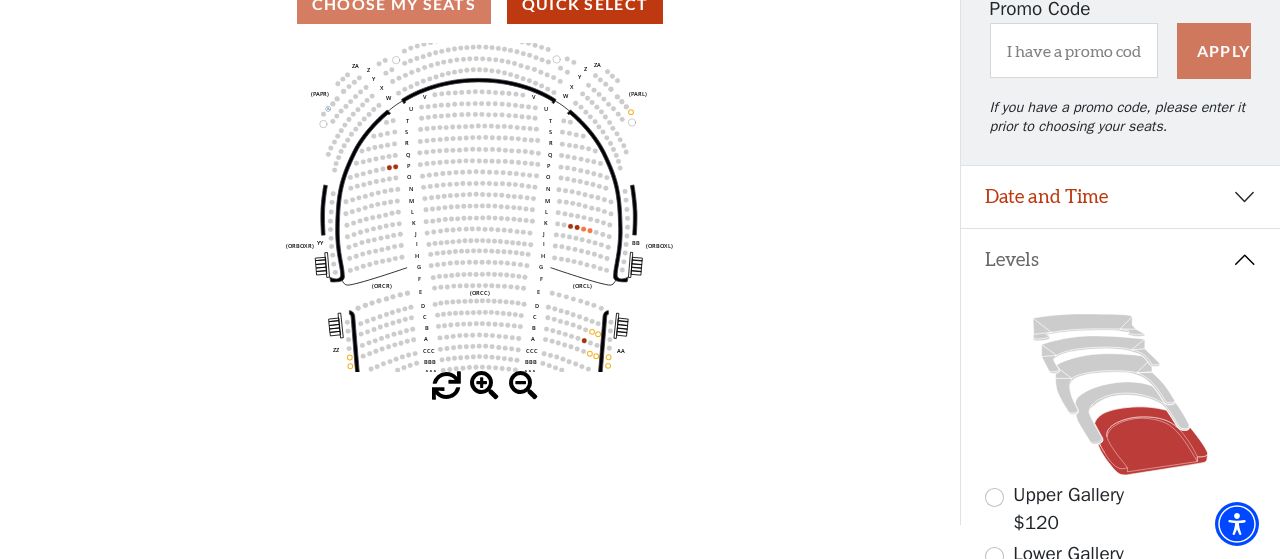 click at bounding box center (484, 386) 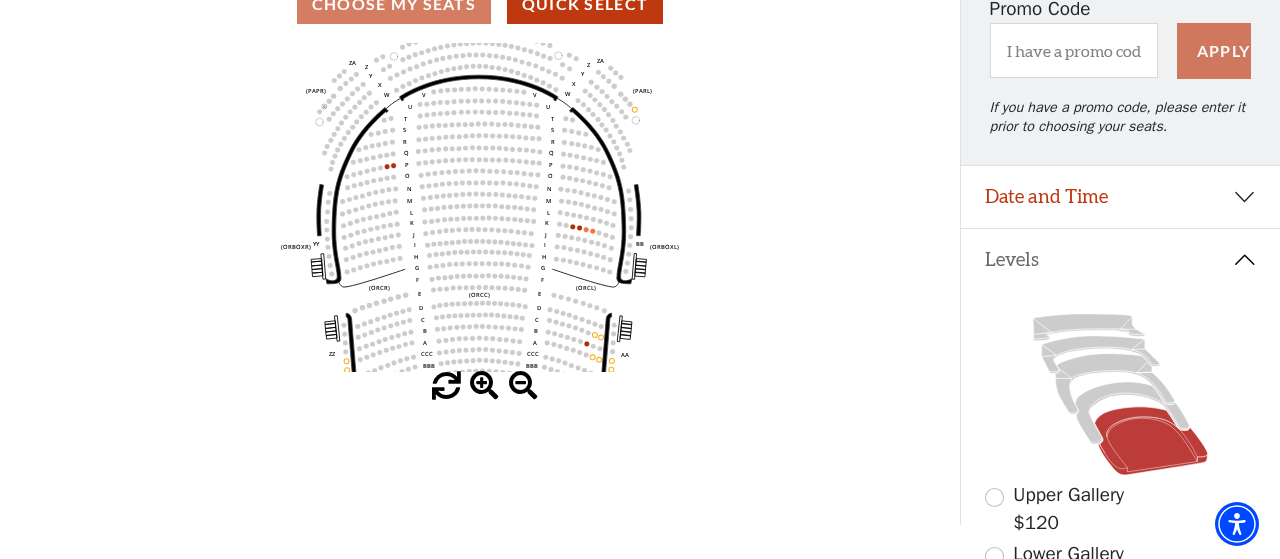 click at bounding box center [484, 386] 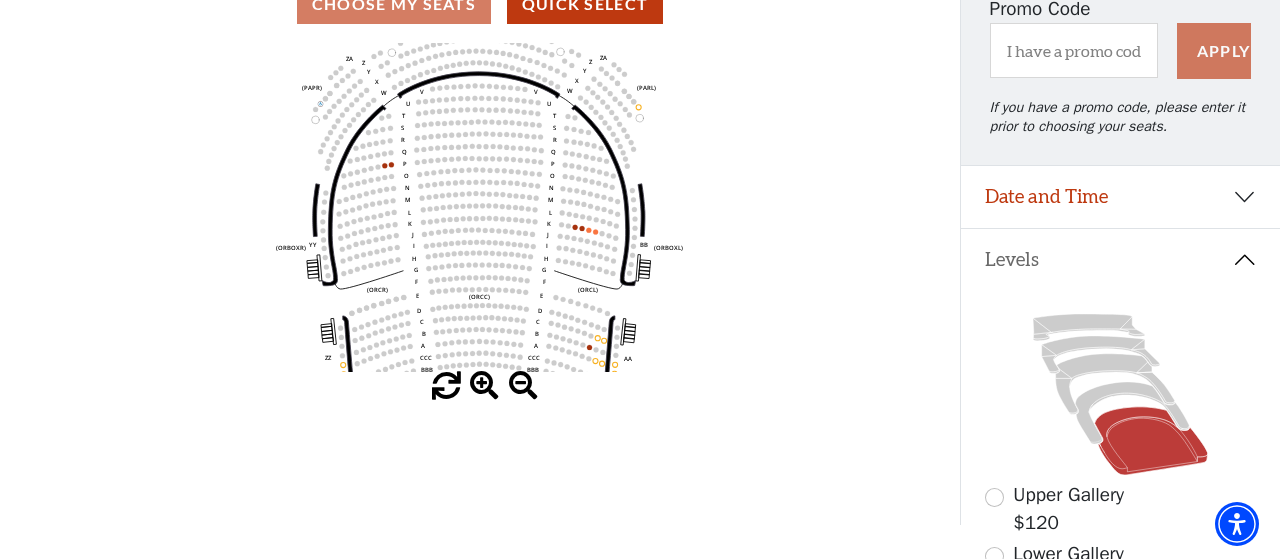 click at bounding box center (484, 386) 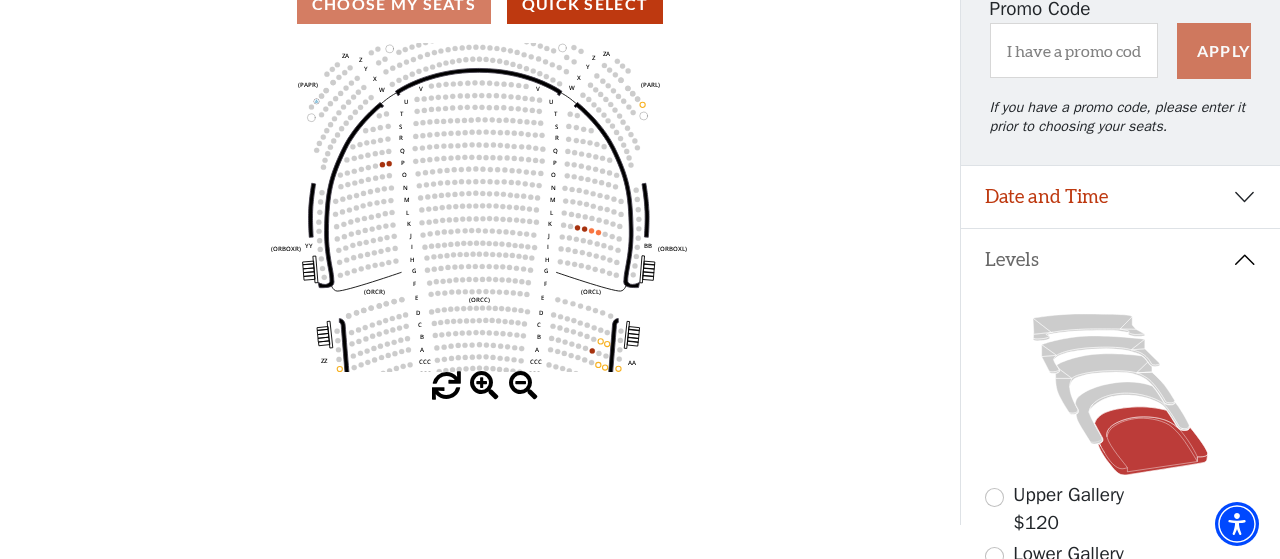 click at bounding box center [484, 386] 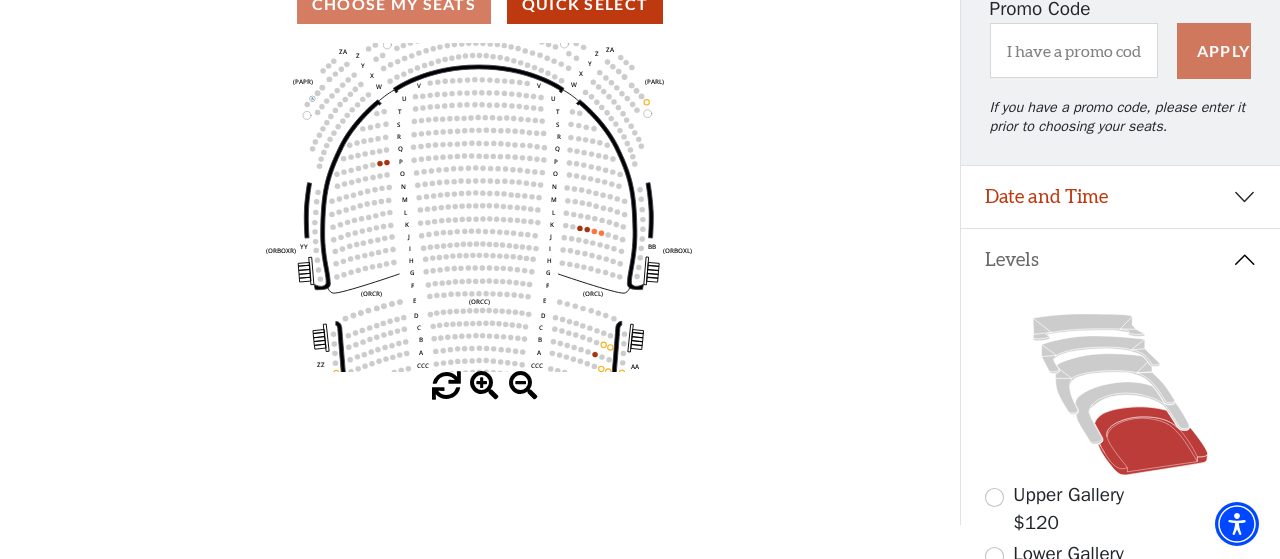 click at bounding box center [484, 386] 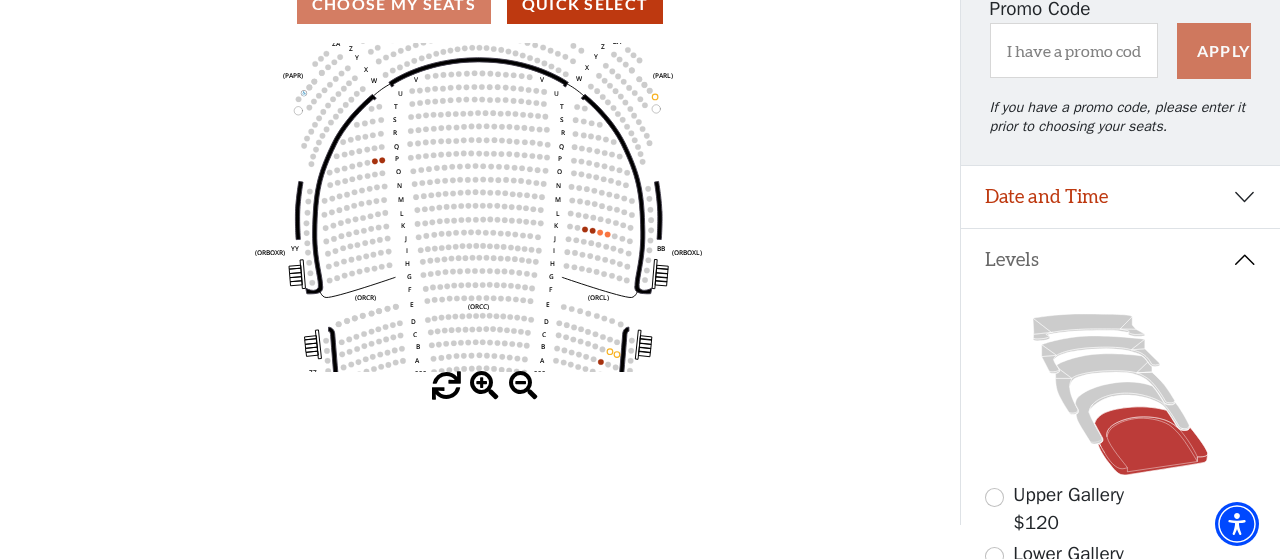 click at bounding box center (484, 386) 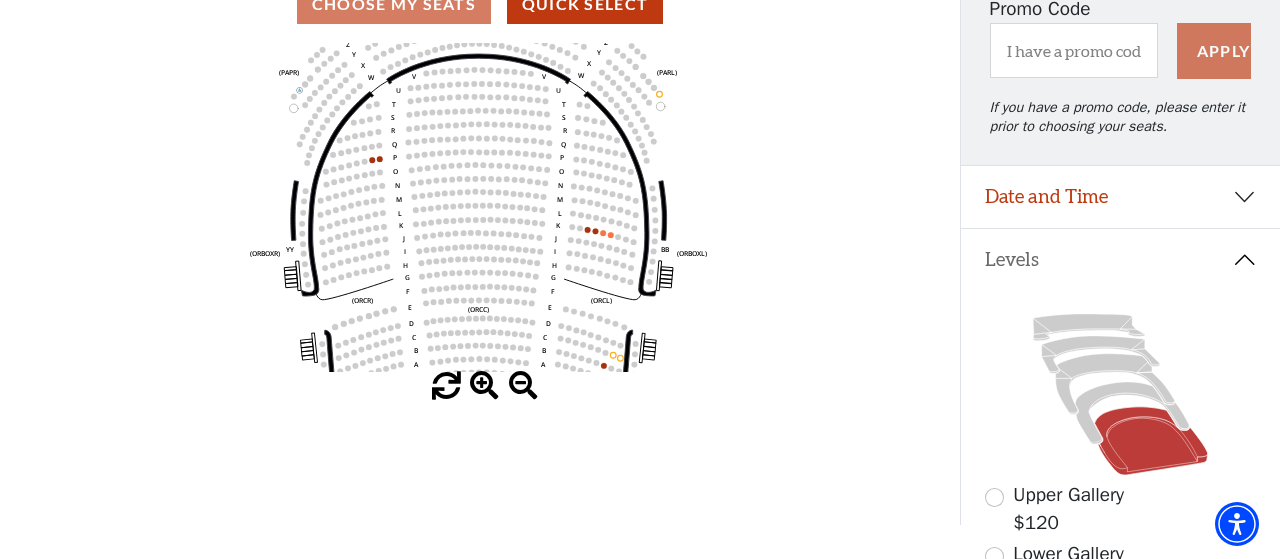 click at bounding box center [484, 386] 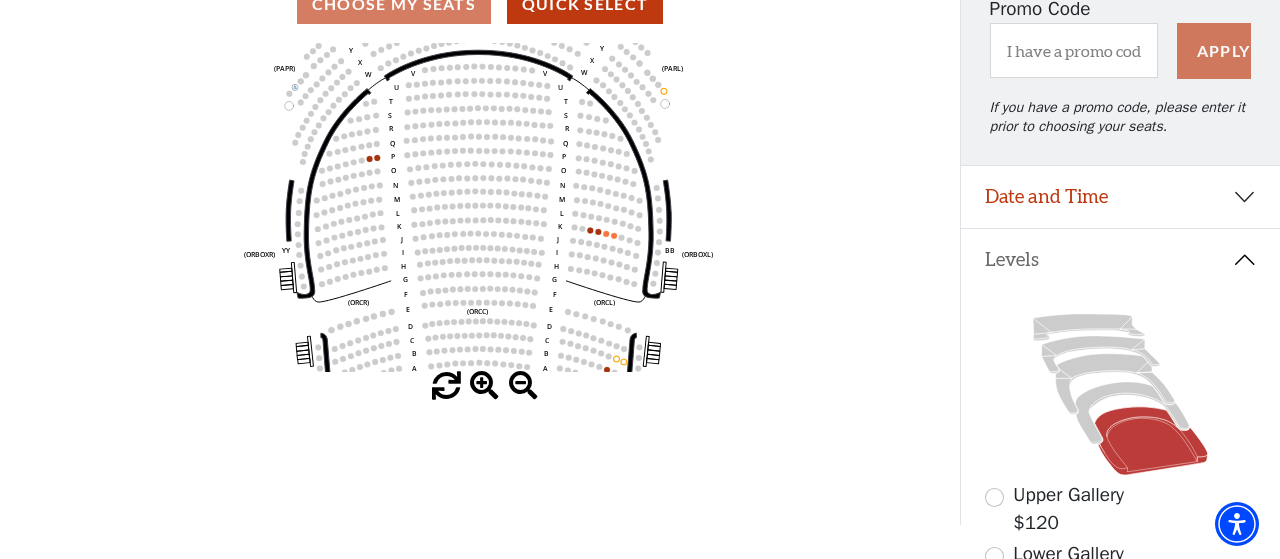 click at bounding box center [484, 386] 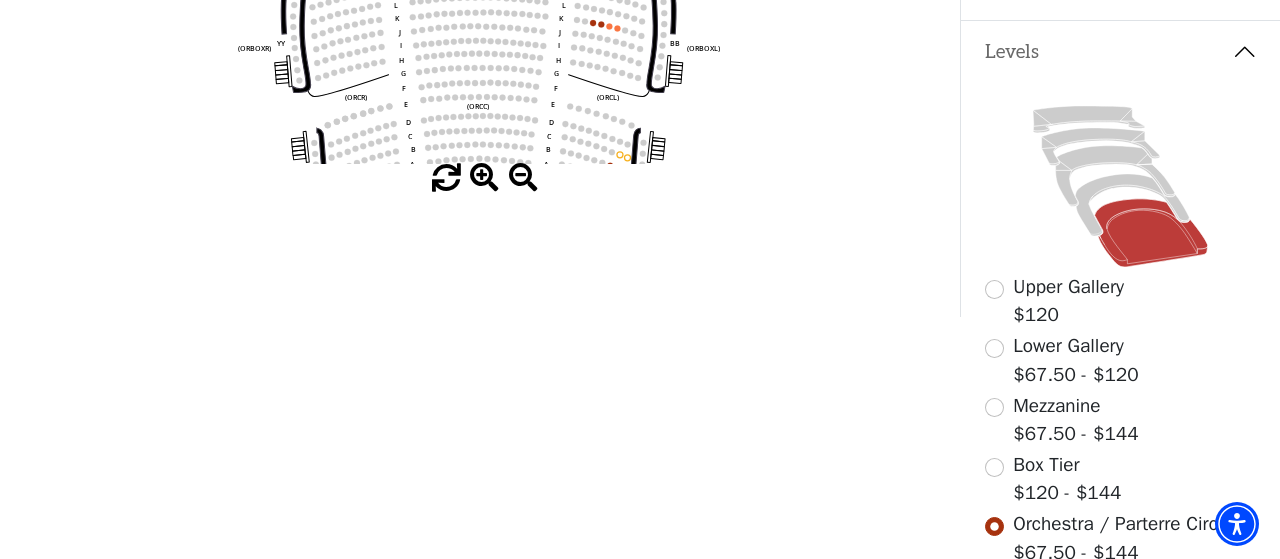 scroll, scrollTop: 0, scrollLeft: 0, axis: both 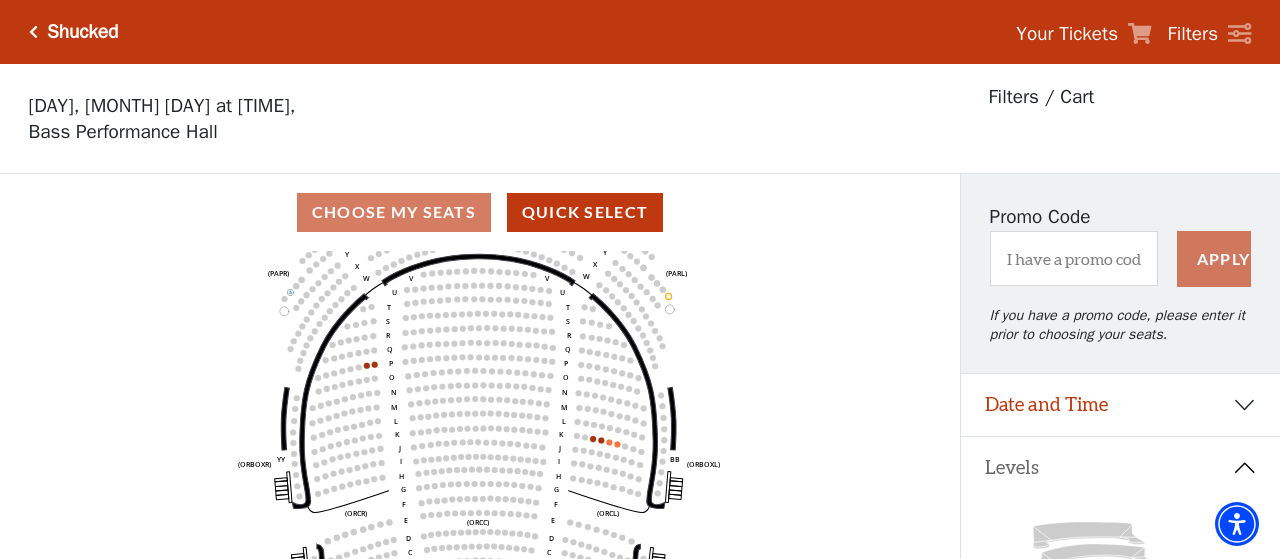 click on "Shucked   Your Tickets       Filters" at bounding box center (640, 32) 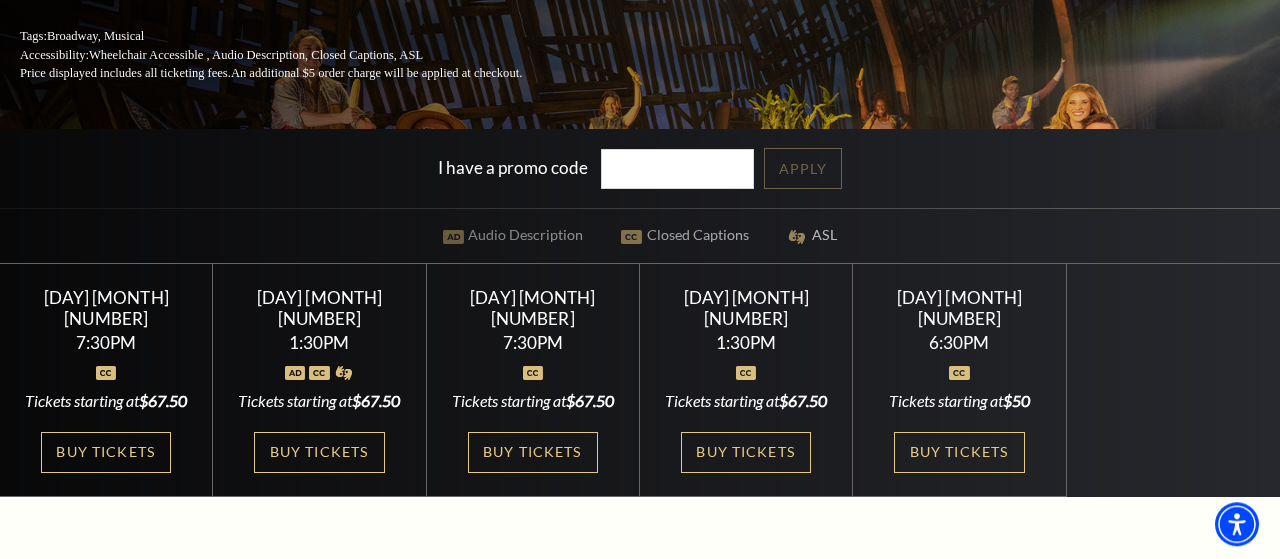 scroll, scrollTop: 312, scrollLeft: 0, axis: vertical 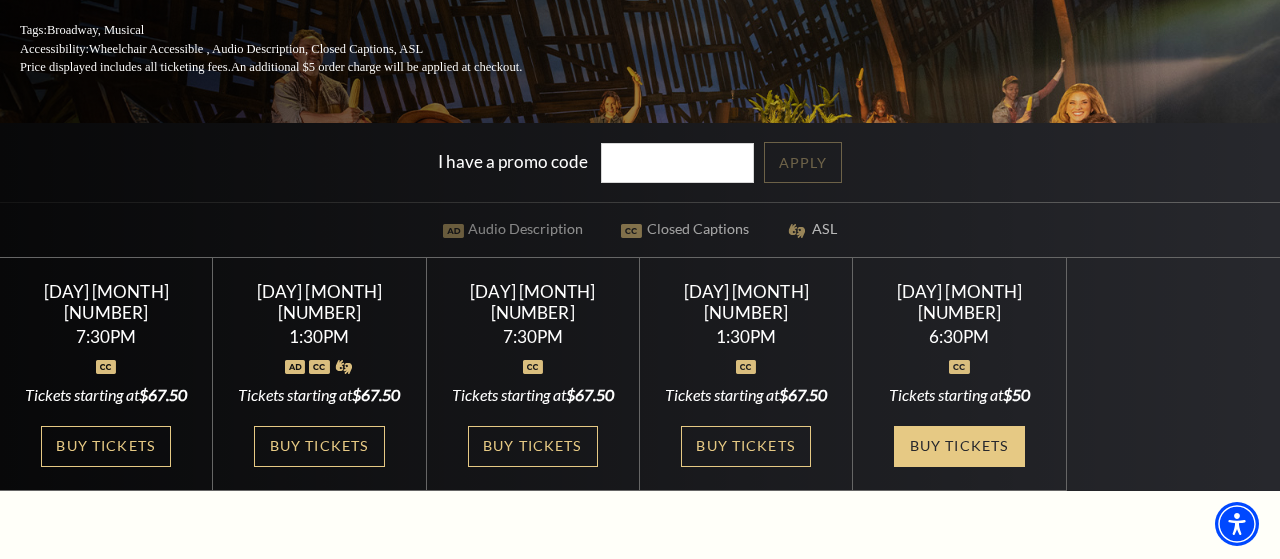 click on "Buy Tickets" at bounding box center [959, 446] 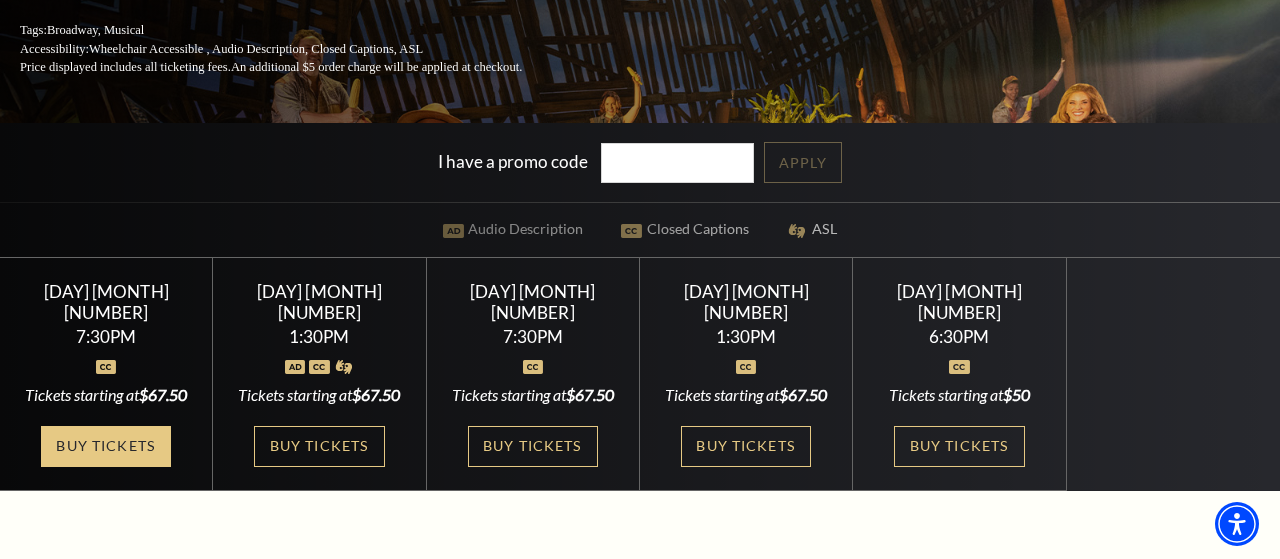 click on "Buy Tickets" at bounding box center [106, 446] 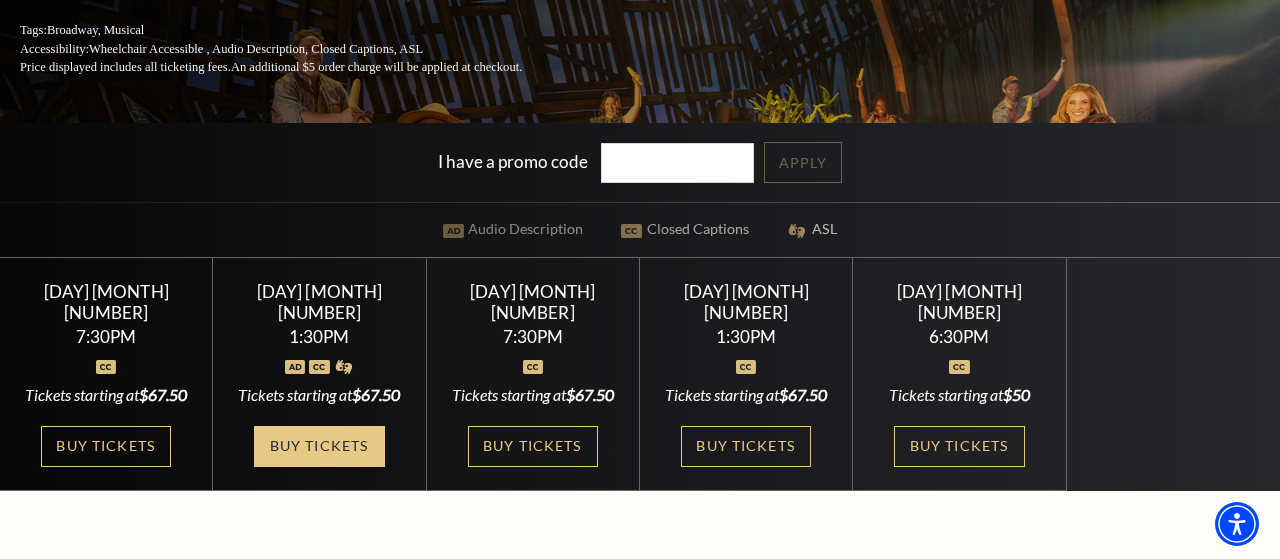 click on "Buy Tickets" at bounding box center (319, 446) 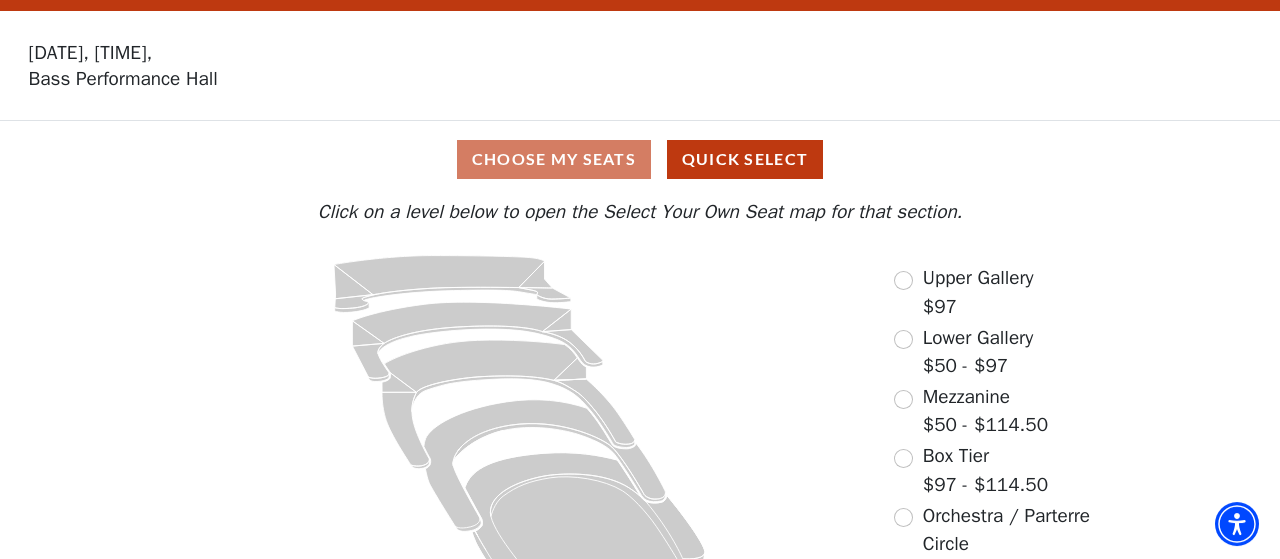scroll, scrollTop: 100, scrollLeft: 0, axis: vertical 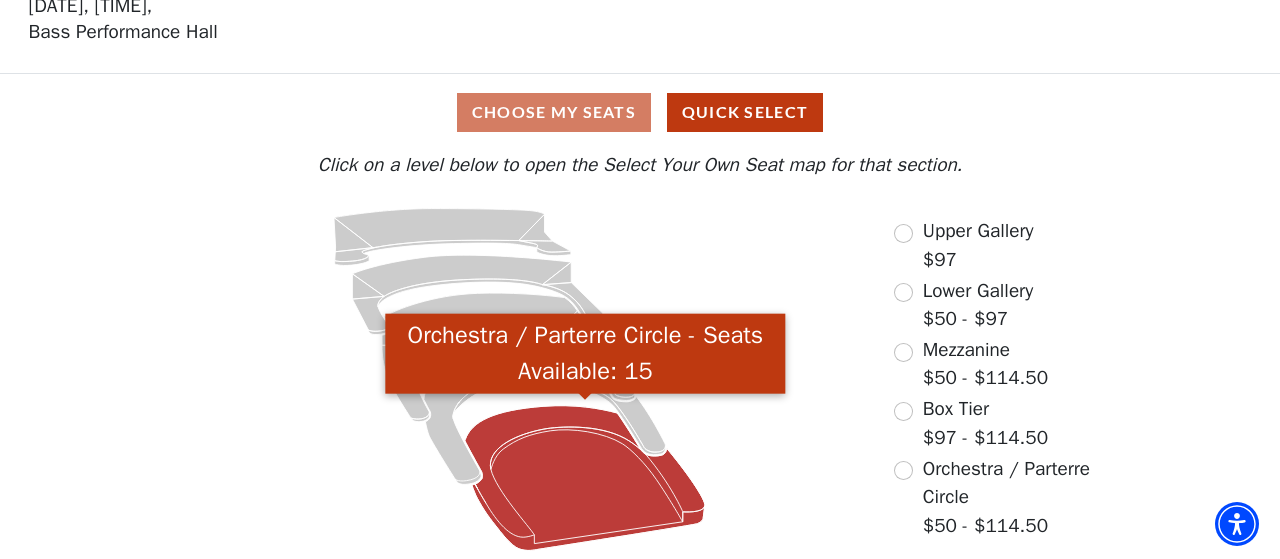 click 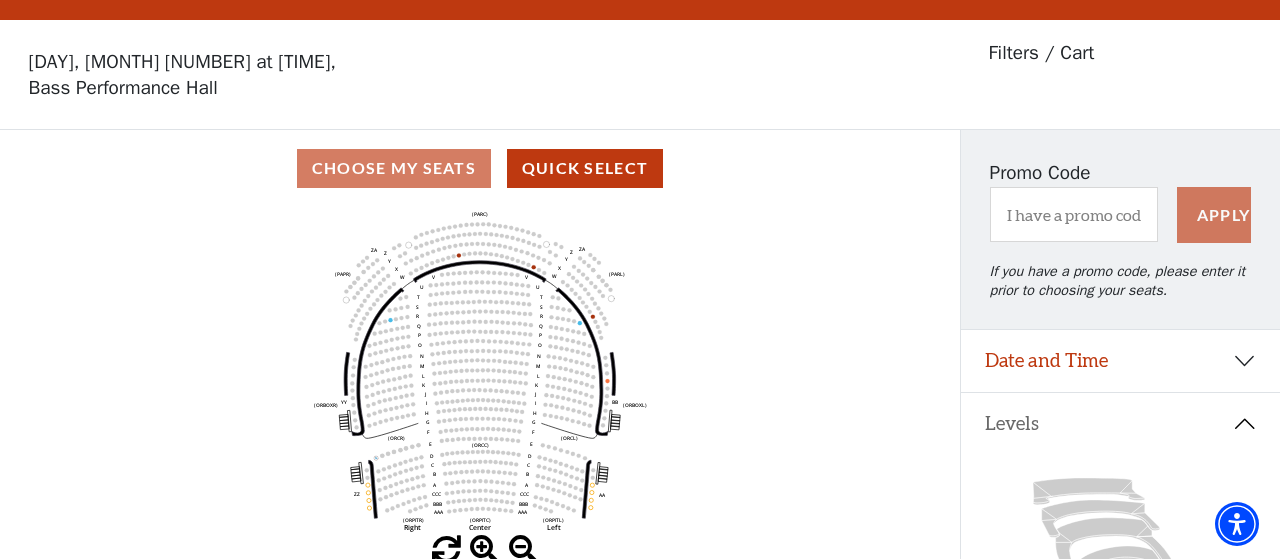 scroll, scrollTop: 0, scrollLeft: 0, axis: both 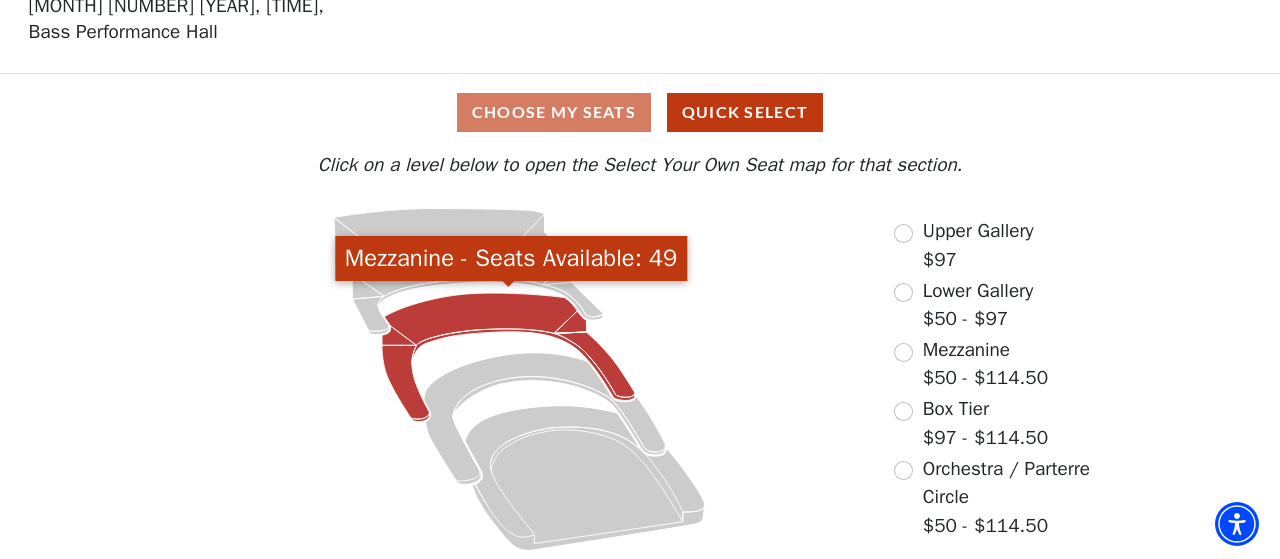 click 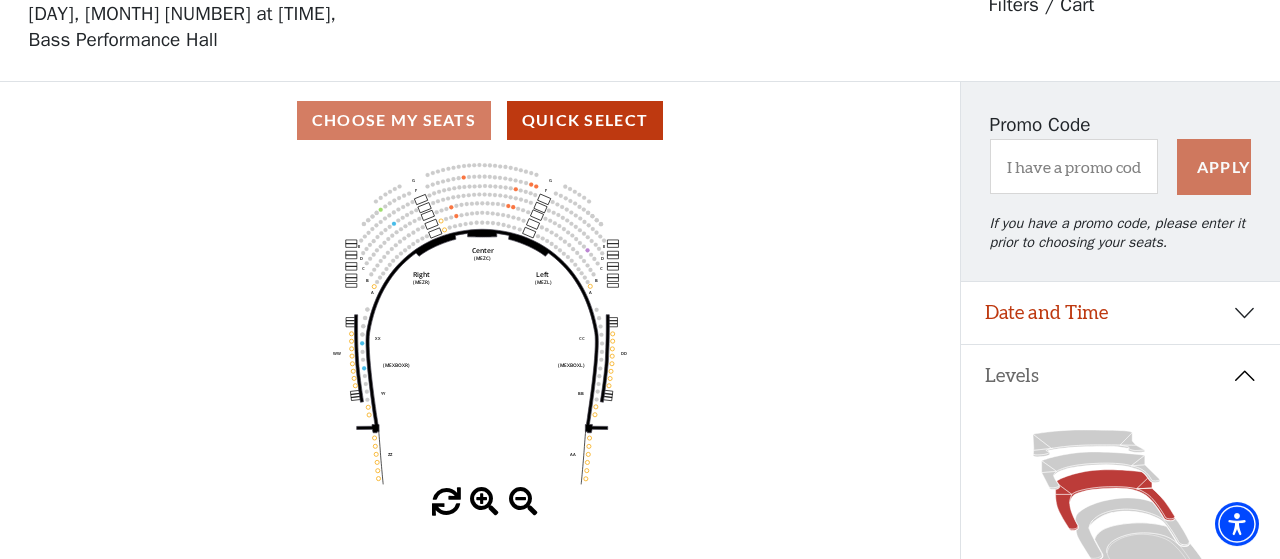 scroll, scrollTop: 92, scrollLeft: 0, axis: vertical 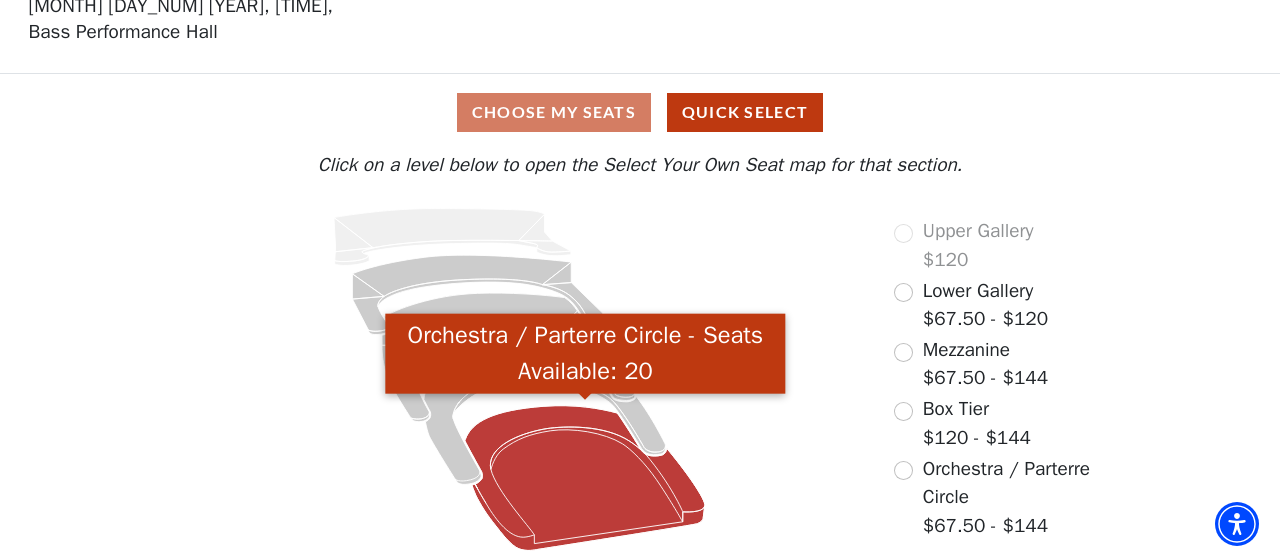 click 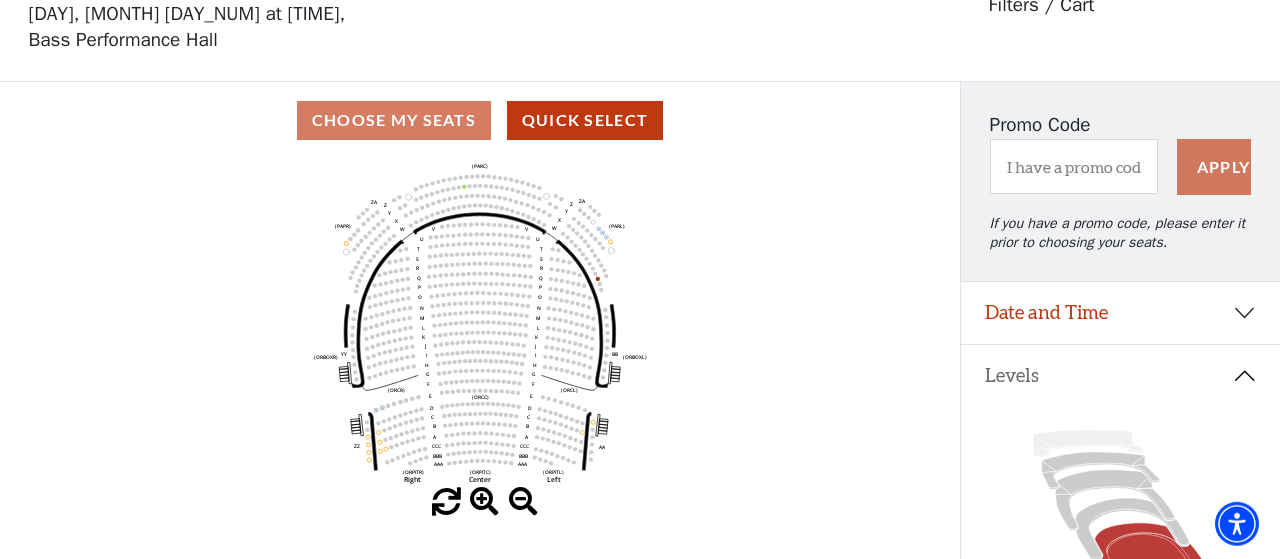 scroll, scrollTop: 92, scrollLeft: 0, axis: vertical 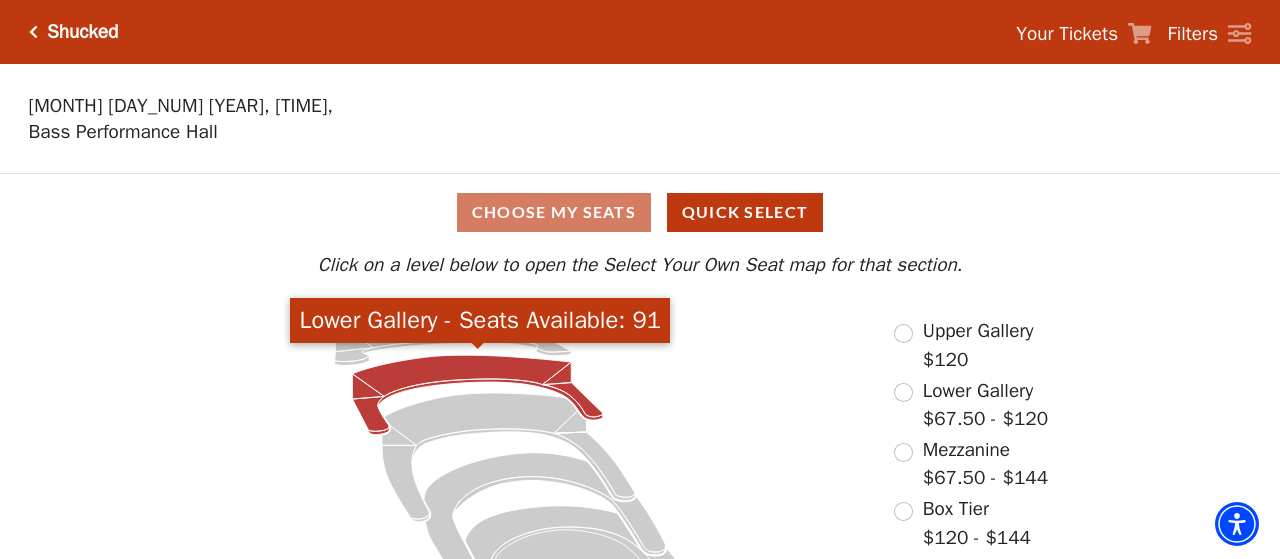 click 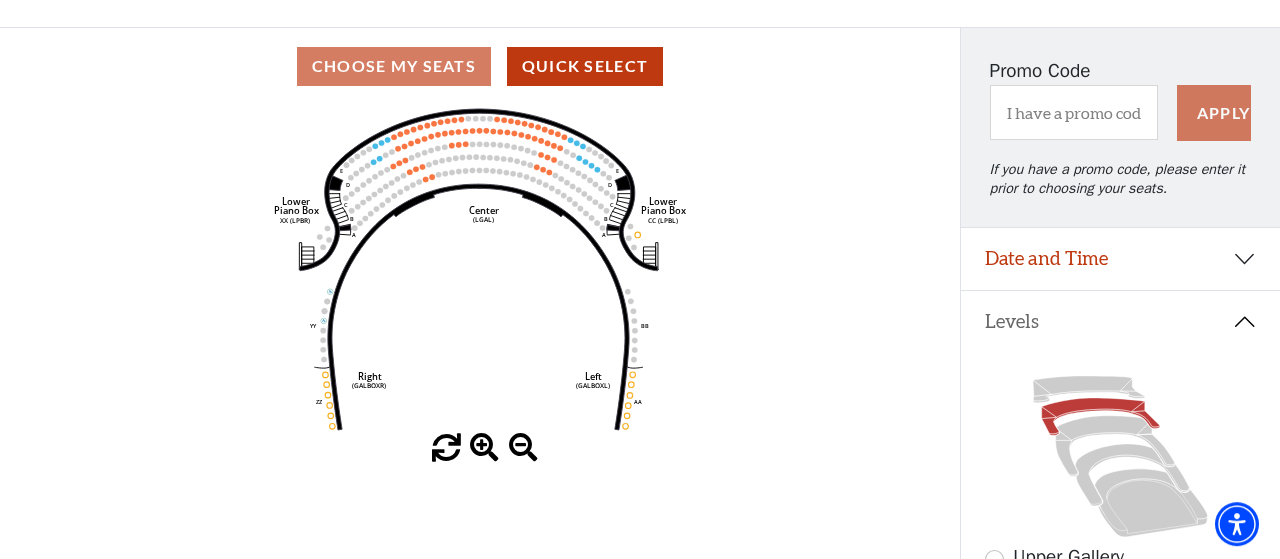 scroll, scrollTop: 0, scrollLeft: 0, axis: both 